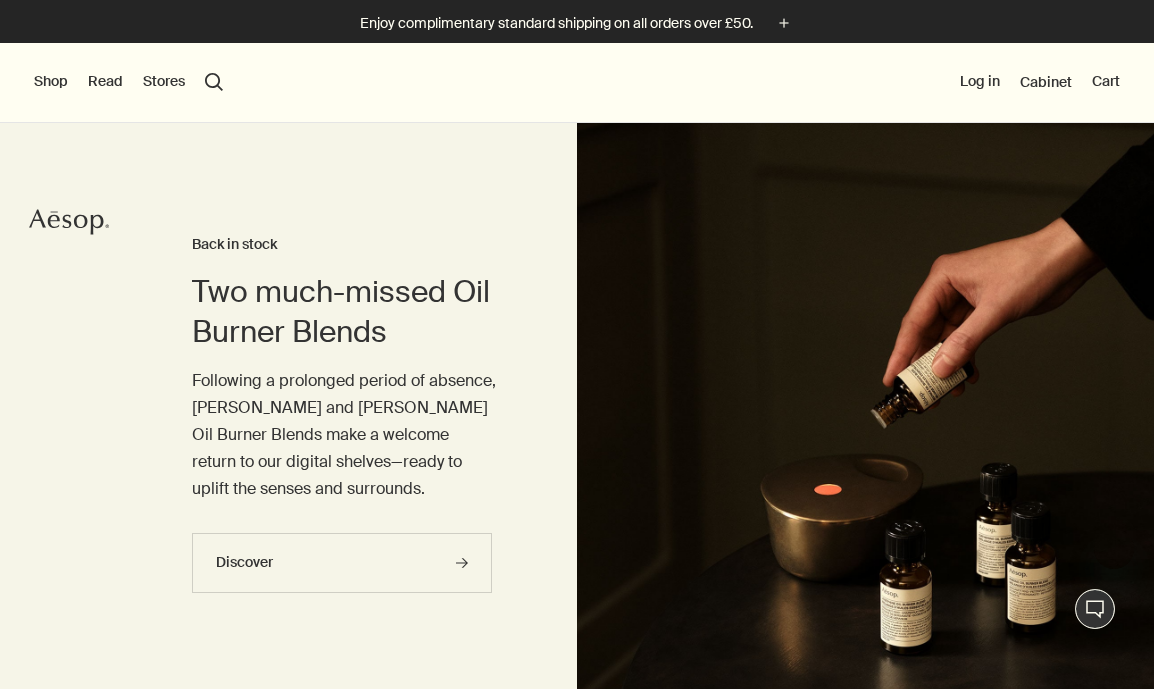 scroll, scrollTop: 0, scrollLeft: 0, axis: both 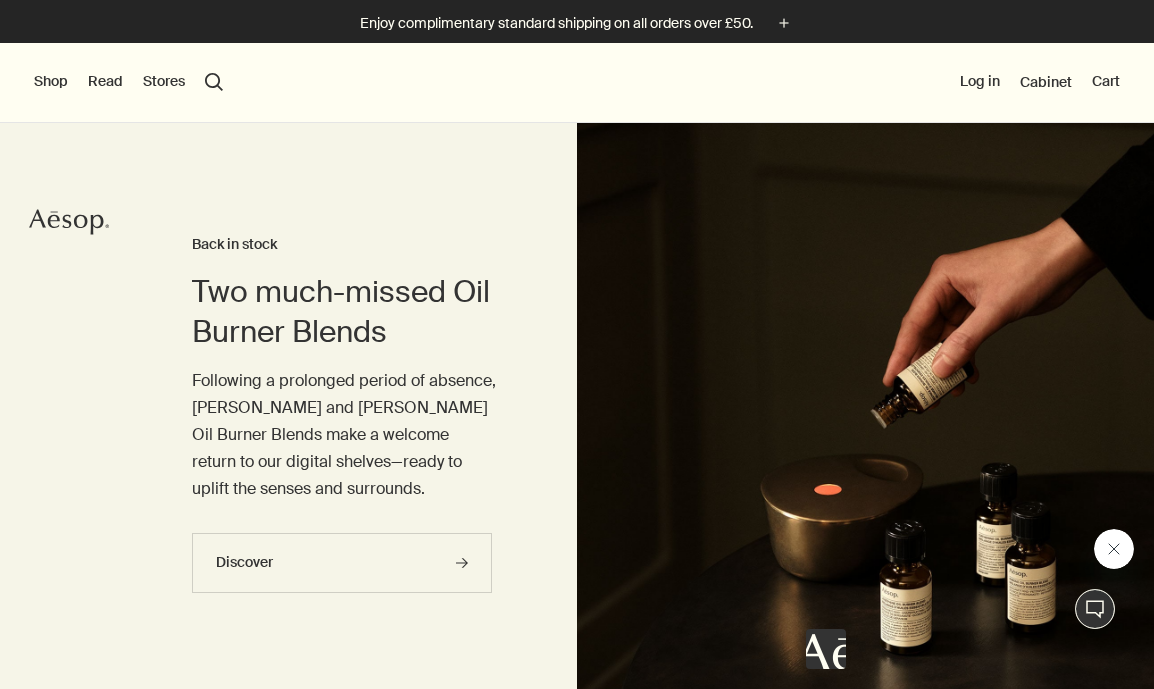 click 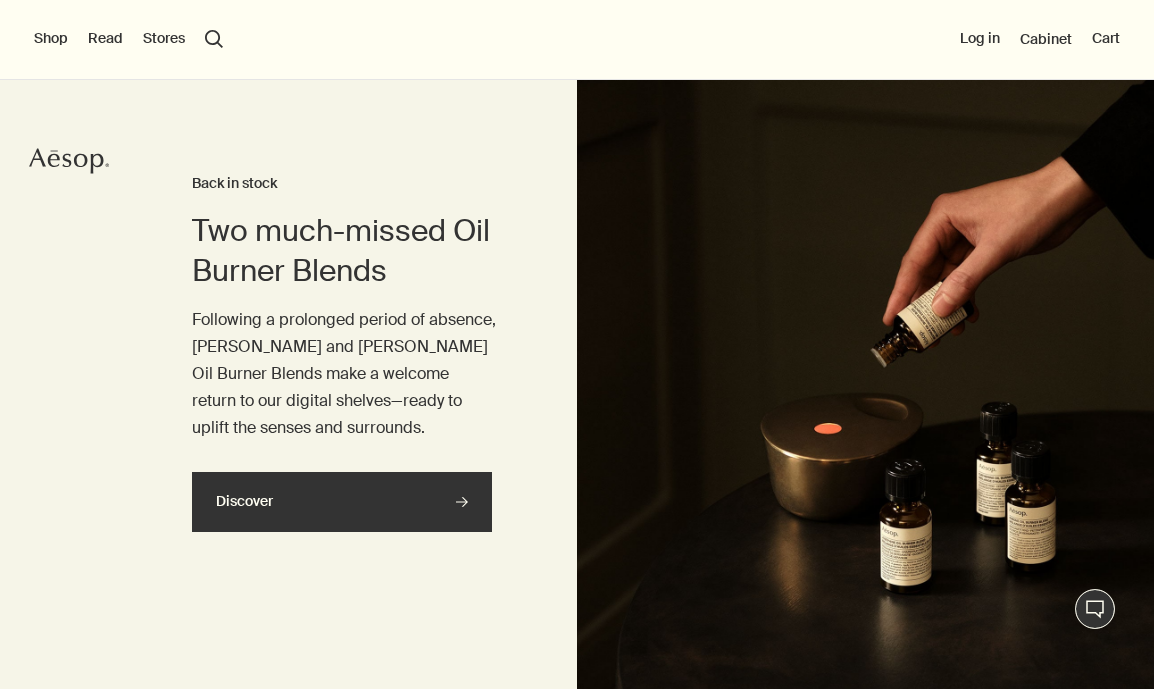scroll, scrollTop: 0, scrollLeft: 0, axis: both 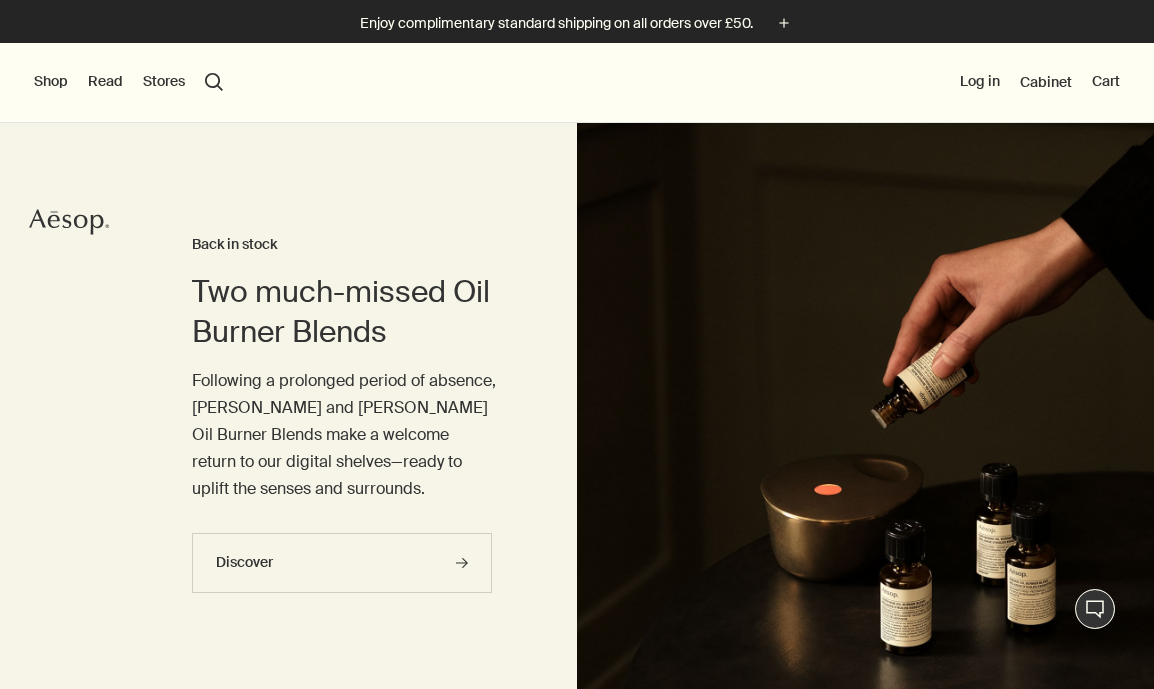 click on "Shop" at bounding box center [51, 82] 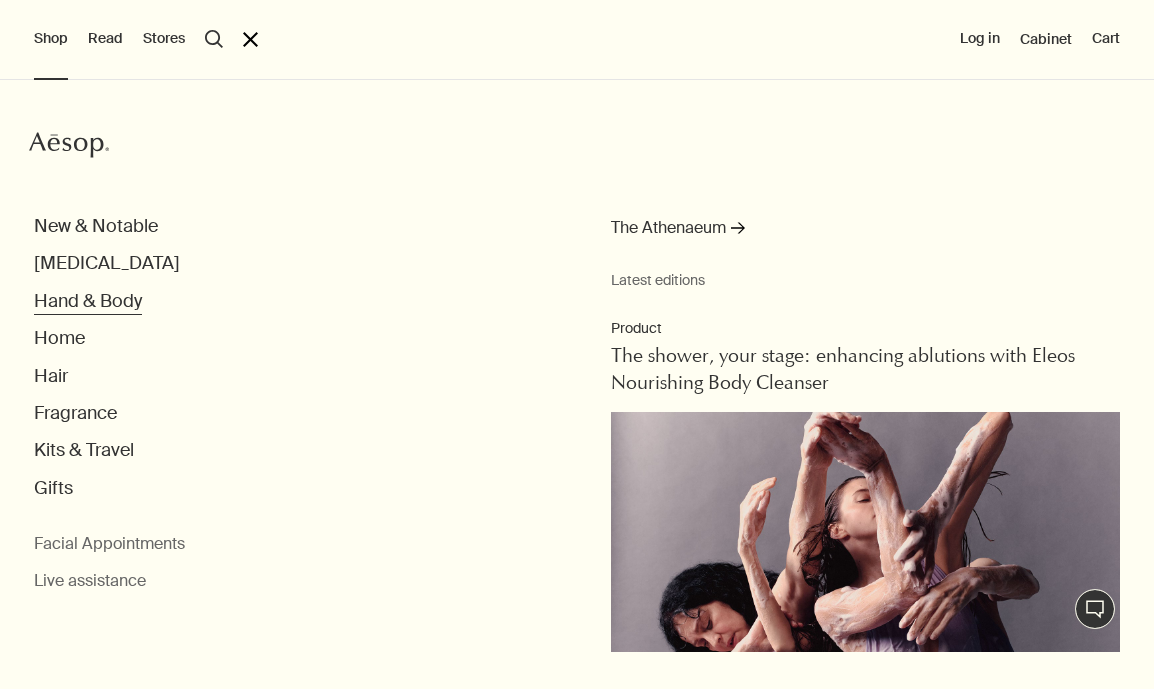 click on "Hand & Body" at bounding box center (88, 301) 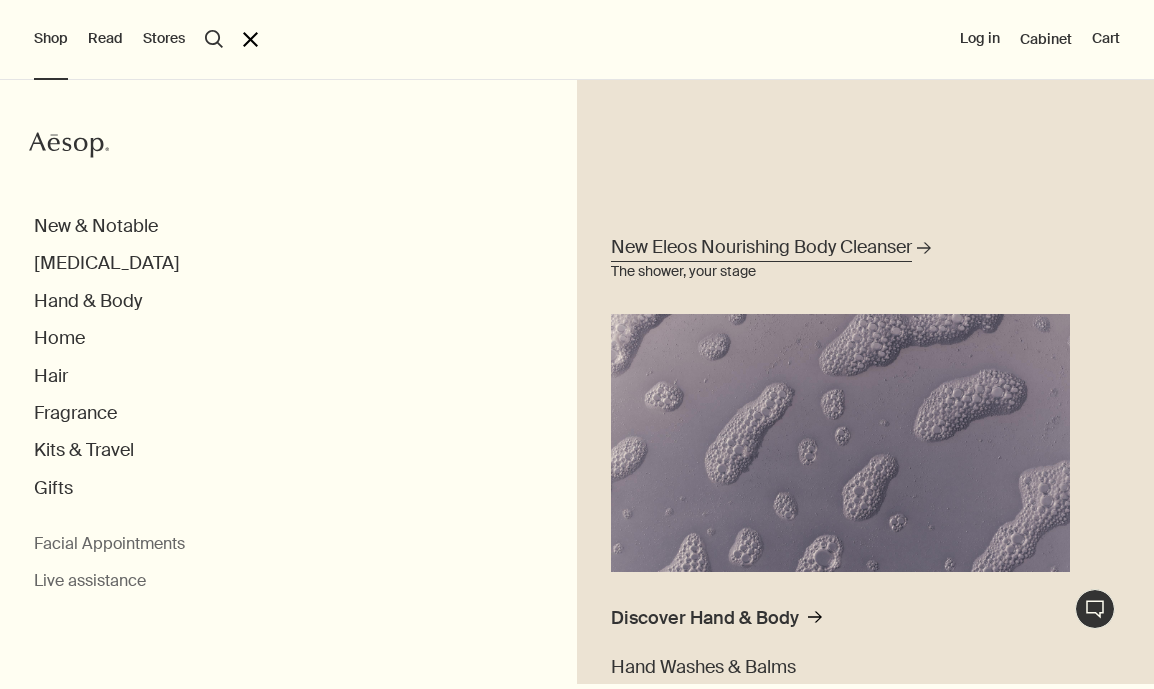 scroll, scrollTop: 234, scrollLeft: 0, axis: vertical 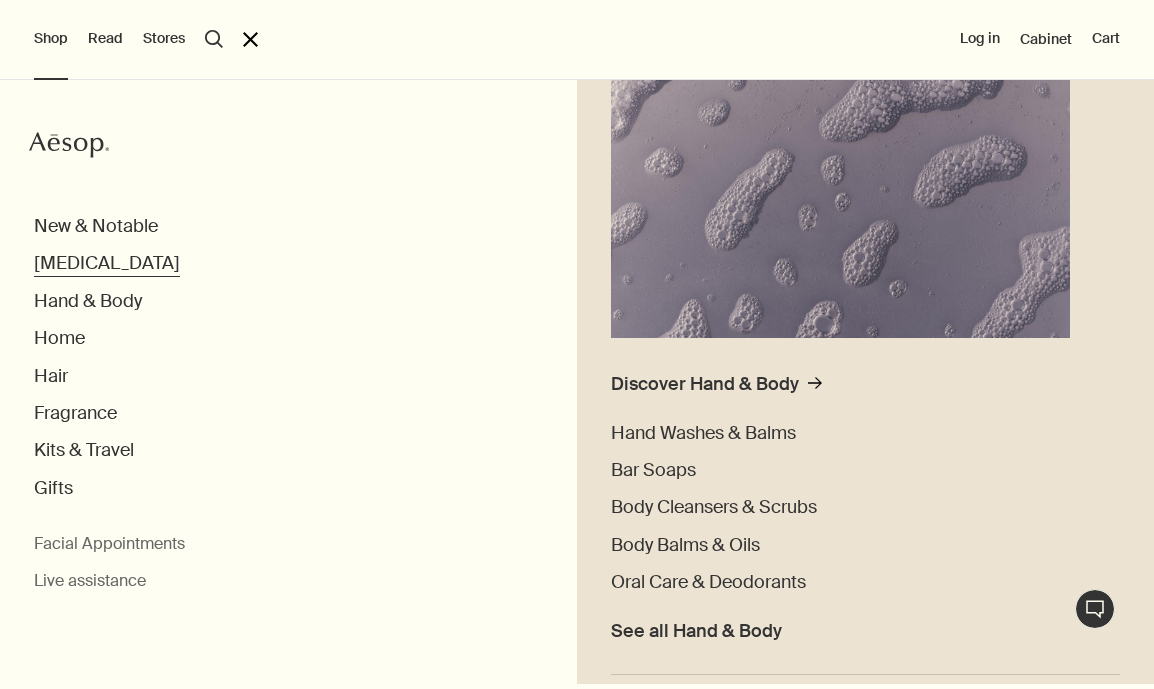 click on "[MEDICAL_DATA]" at bounding box center (107, 263) 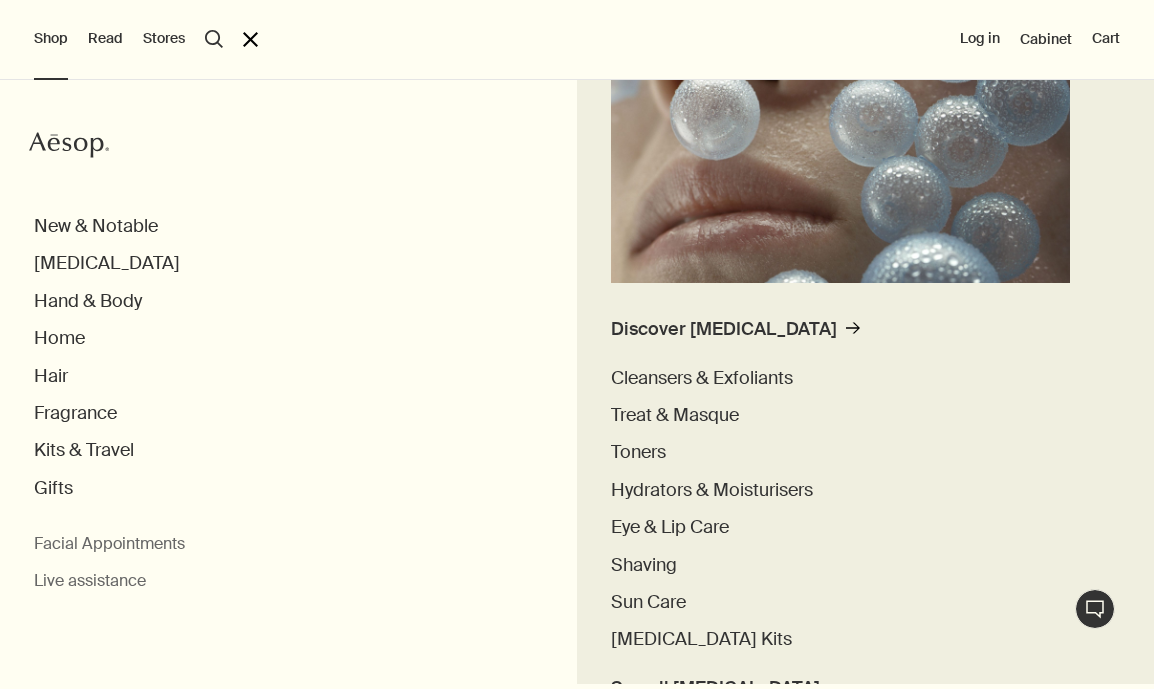 scroll, scrollTop: 290, scrollLeft: 0, axis: vertical 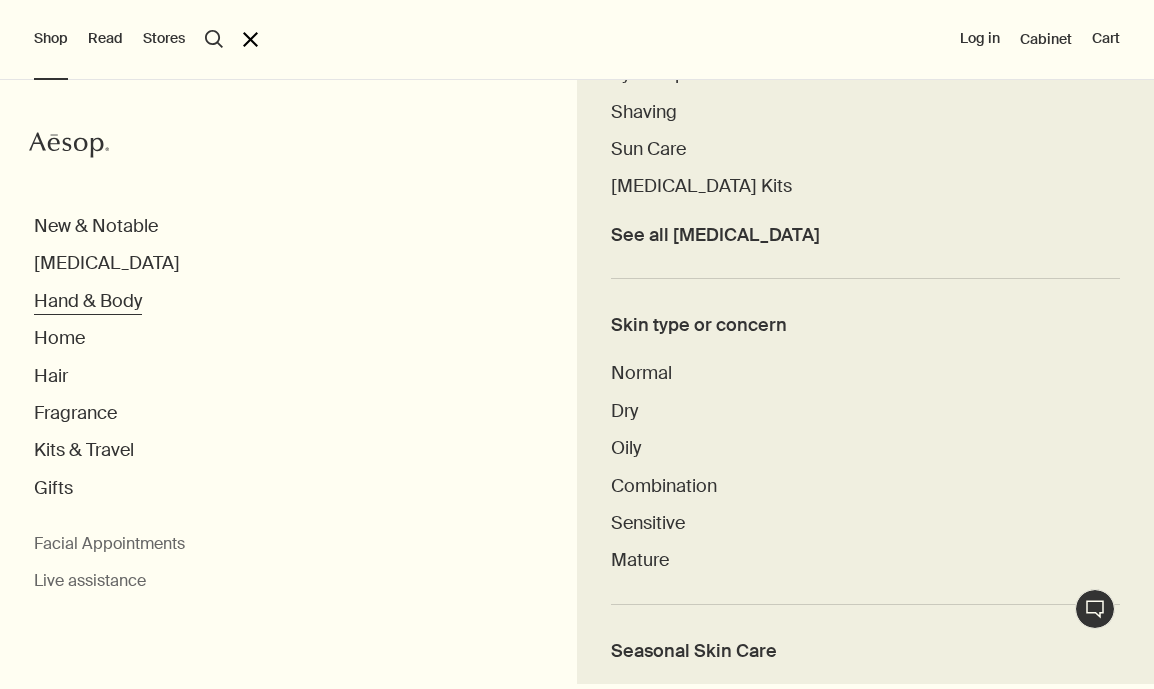 click on "Hand & Body" at bounding box center [88, 301] 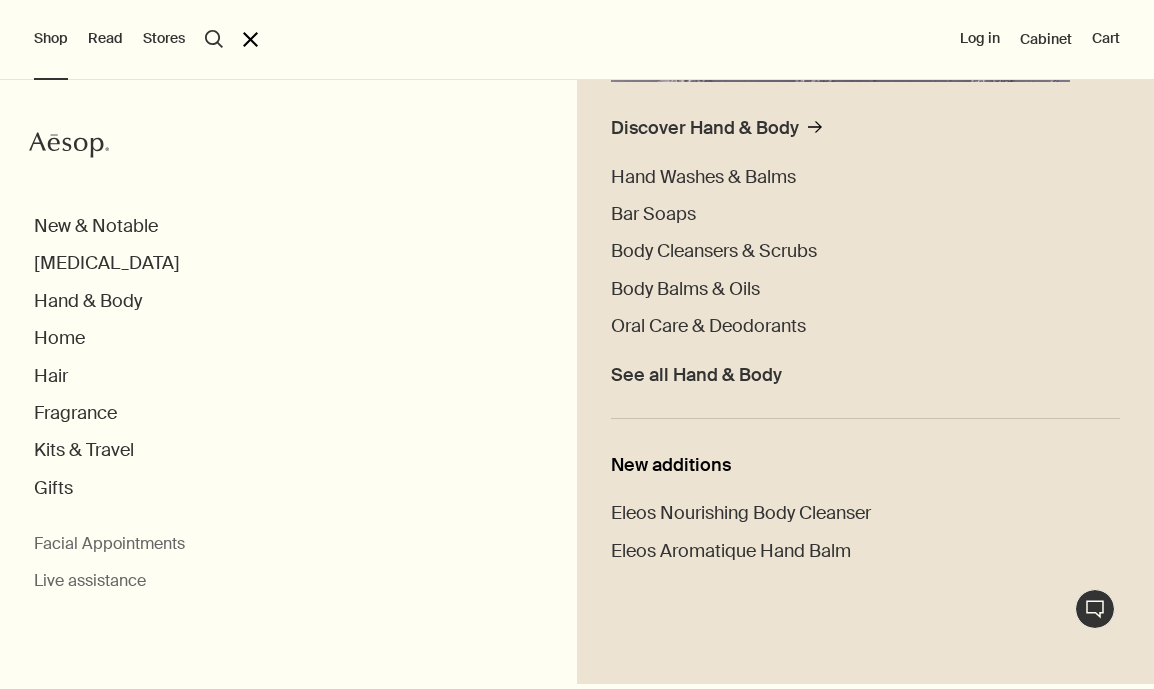 scroll, scrollTop: 500, scrollLeft: 0, axis: vertical 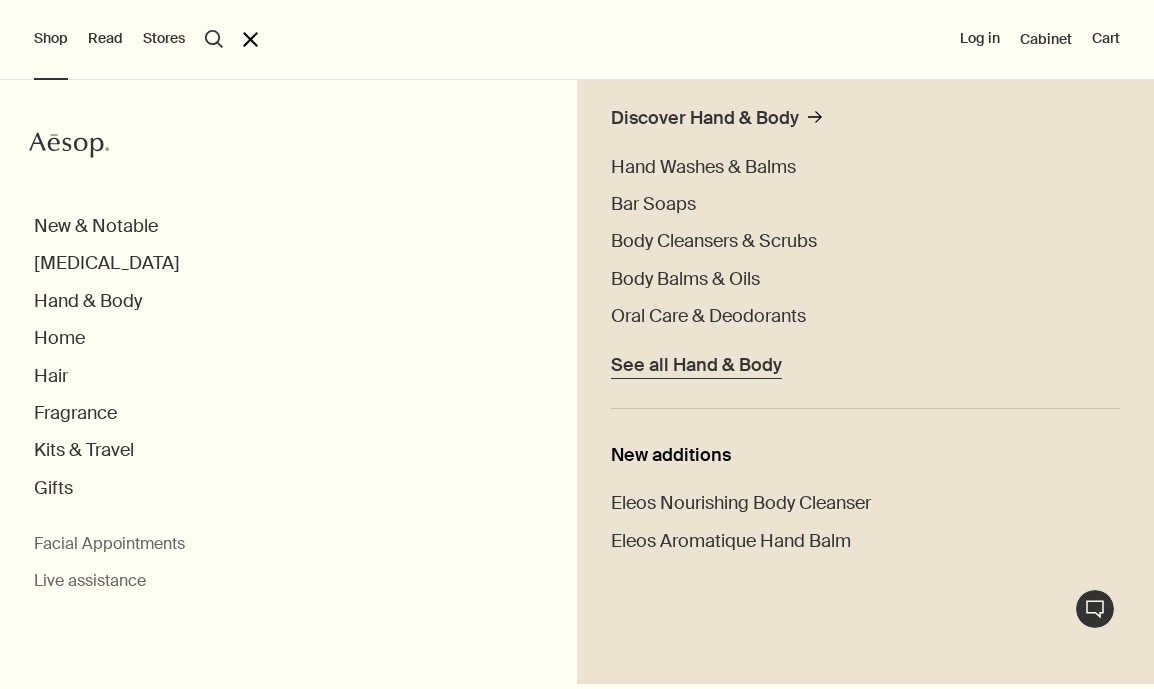 click on "See all Hand & Body" at bounding box center [696, 365] 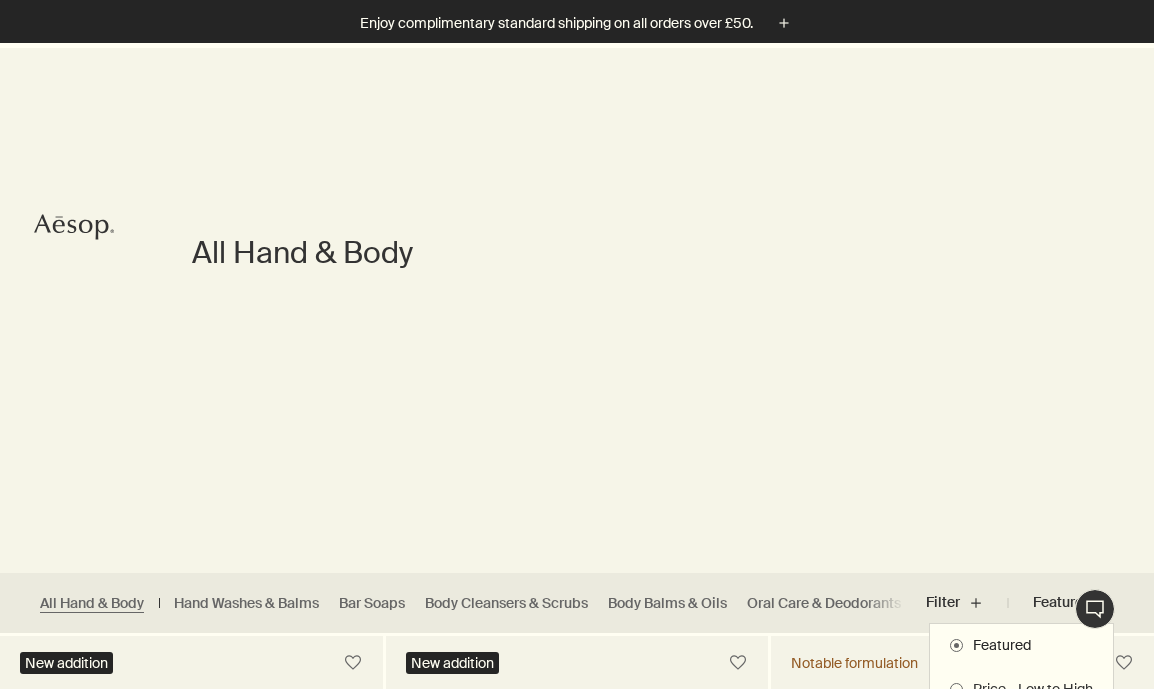 scroll, scrollTop: 226, scrollLeft: 0, axis: vertical 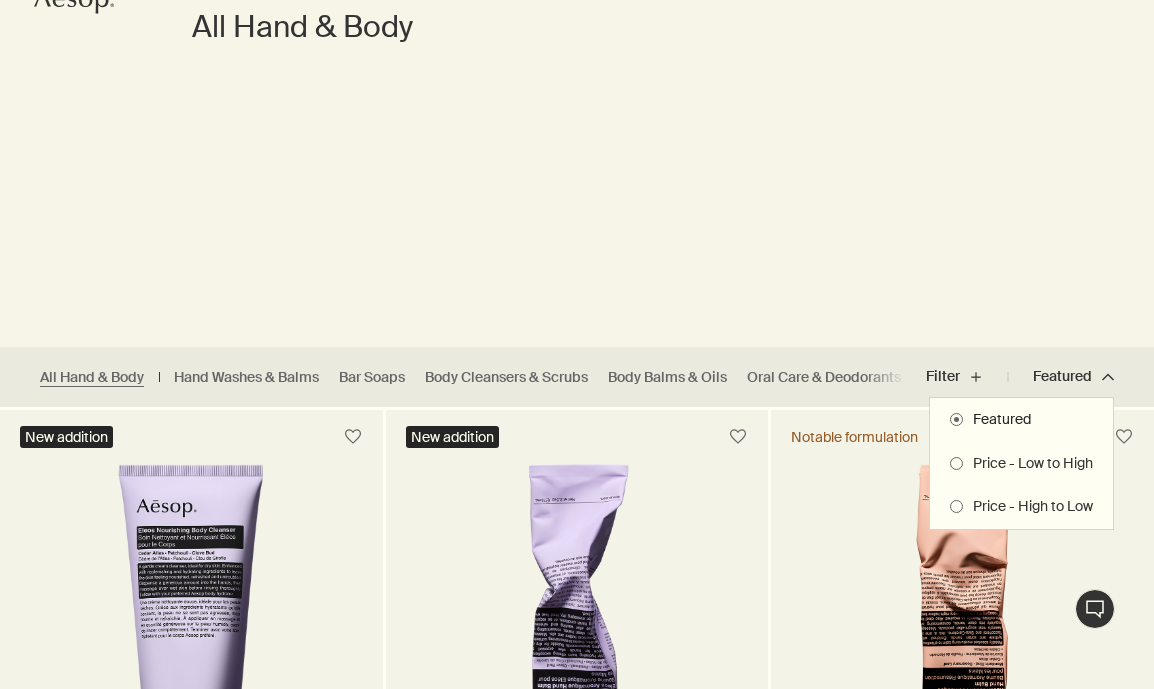 click at bounding box center [577, 344] 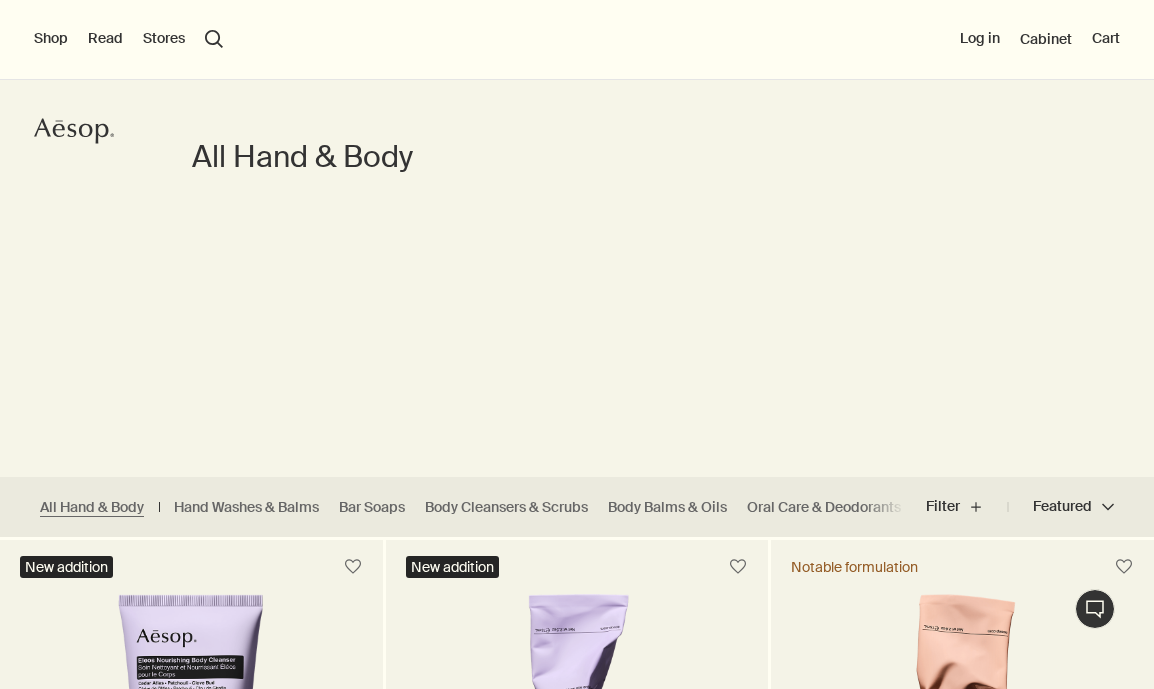 scroll, scrollTop: 0, scrollLeft: 0, axis: both 